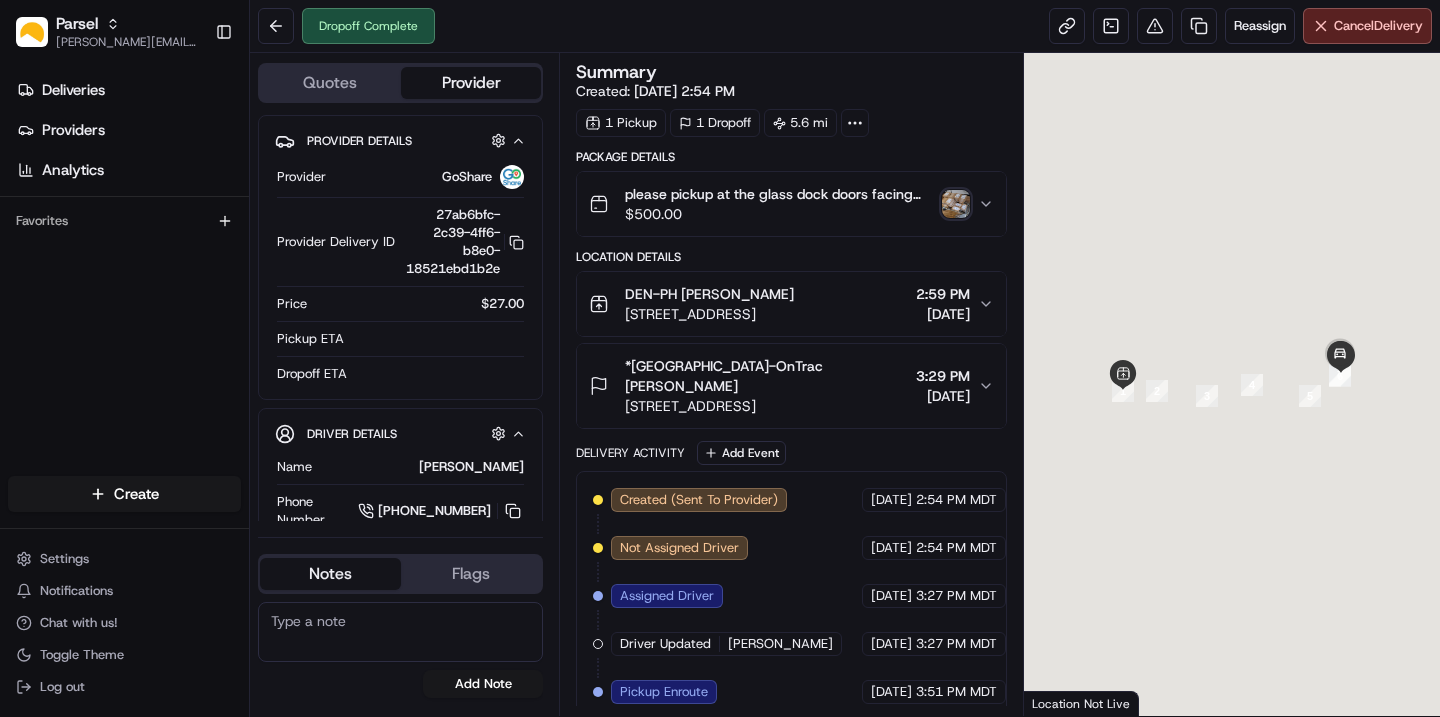scroll, scrollTop: 0, scrollLeft: 0, axis: both 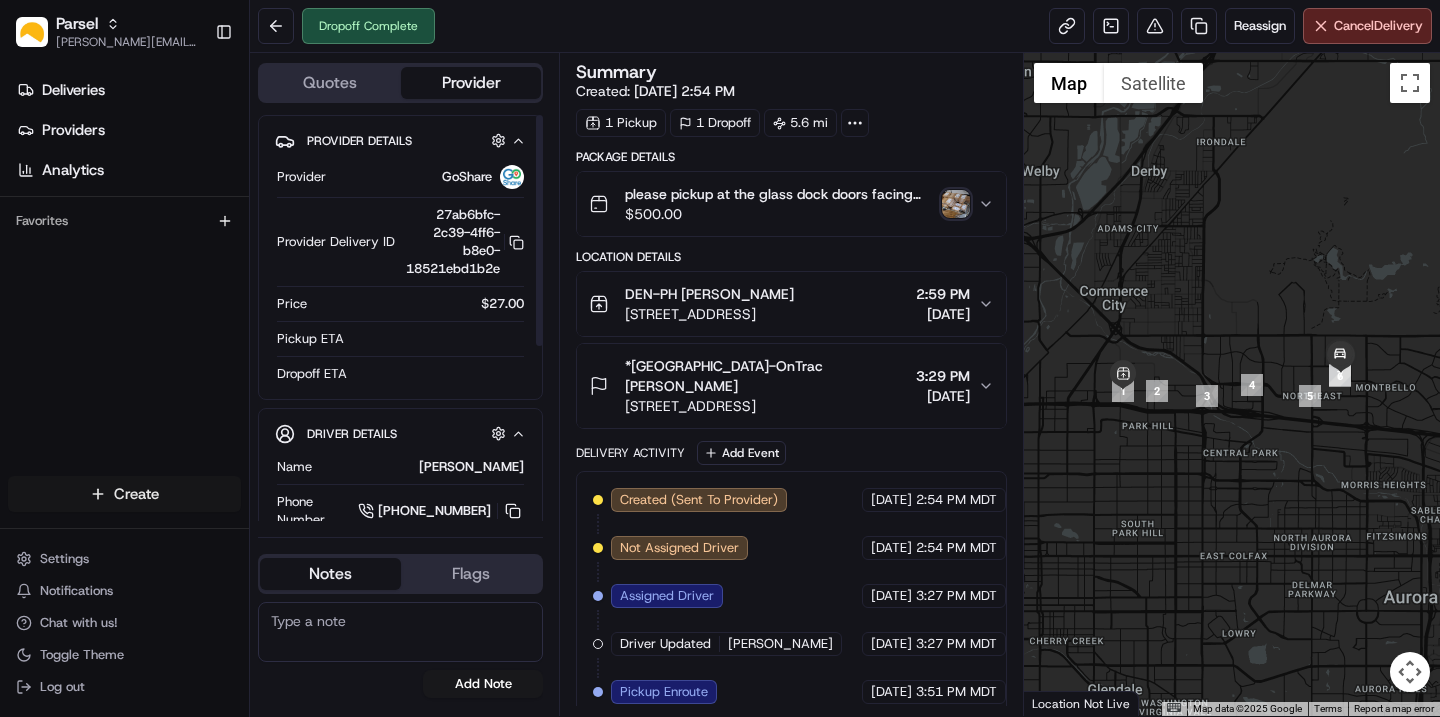 click on "Parsel [EMAIL_ADDRESS][PERSON_NAME][DOMAIN_NAME] Toggle Sidebar Deliveries Providers Analytics Favorites Main Menu Members & Organization Organization Users Roles Preferences Customization Tracking Orchestration Automations Dispatch Strategy Locations Pickup Locations Dropoff Locations Billing Billing Refund Requests Integrations Notification Triggers Webhooks API Keys Request Logs Create Settings Notifications Chat with us! Toggle Theme Log out Dropoff Complete Reassign Cancel  Delivery Quotes Provider Provider Details Hidden ( 1 ) Provider GoShare   Provider Delivery ID 27ab6bfc-2c39-4ff6-b8e0-18521ebd1b2e Copy  27ab6bfc-2c39-4ff6-b8e0-18521ebd1b2e Price $27.00 Pickup ETA Dropoff ETA Driver Details Hidden ( 3 ) Name [PERSON_NAME] Phone Number [PHONE_NUMBER] Notes From Driver Tip $0.00 Type Make Model Year Color Parking Location Notes Flags No results found Add Note No results found Add Flag Summary Created:   [DATE] 2:54 PM 1   Pickup 1   Dropoff 5.6 mi Package Details $ 500.00 Location Details 2:59 PM ← +" at bounding box center (720, 358) 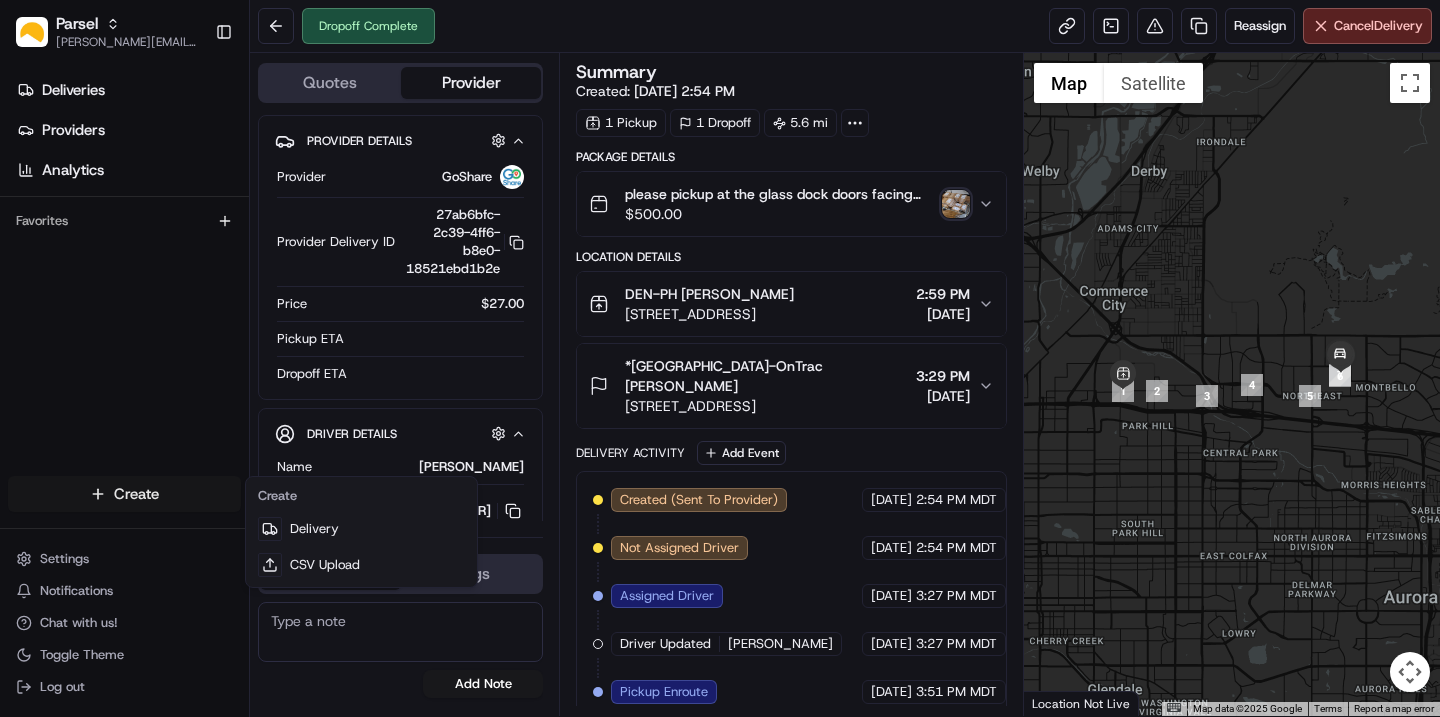 click on "Parsel [EMAIL_ADDRESS][PERSON_NAME][DOMAIN_NAME] Toggle Sidebar Deliveries Providers Analytics Favorites Main Menu Members & Organization Organization Users Roles Preferences Customization Tracking Orchestration Automations Dispatch Strategy Locations Pickup Locations Dropoff Locations Billing Billing Refund Requests Integrations Notification Triggers Webhooks API Keys Request Logs Create Settings Notifications Chat with us! Toggle Theme Log out Dropoff Complete Reassign Cancel  Delivery Quotes Provider Provider Details Hidden ( 1 ) Provider GoShare   Provider Delivery ID 27ab6bfc-2c39-4ff6-b8e0-18521ebd1b2e Copy  27ab6bfc-2c39-4ff6-b8e0-18521ebd1b2e Price $27.00 Pickup ETA Dropoff ETA Driver Details Hidden ( 3 ) Name [PERSON_NAME] Phone Number [PHONE_NUMBER] Notes From Driver Tip $0.00 Type Make Model Year Color Parking Location Notes Flags [PERSON_NAME][EMAIL_ADDRESS][PERSON_NAME][DOMAIN_NAME] [PERSON_NAME][DOMAIN_NAME][EMAIL_ADDRESS][PERSON_NAME][DOMAIN_NAME] [DOMAIN_NAME][EMAIL_ADDRESS][DOMAIN_NAME] [PERSON_NAME][DOMAIN_NAME][EMAIL_ADDRESS][PERSON_NAME][DOMAIN_NAME] [PERSON_NAME][DOMAIN_NAME][EMAIL_ADDRESS][PERSON_NAME][DOMAIN_NAME] [PERSON_NAME][DOMAIN_NAME][EMAIL_ADDRESS][PERSON_NAME][DOMAIN_NAME] Add Note   1" at bounding box center [720, 358] 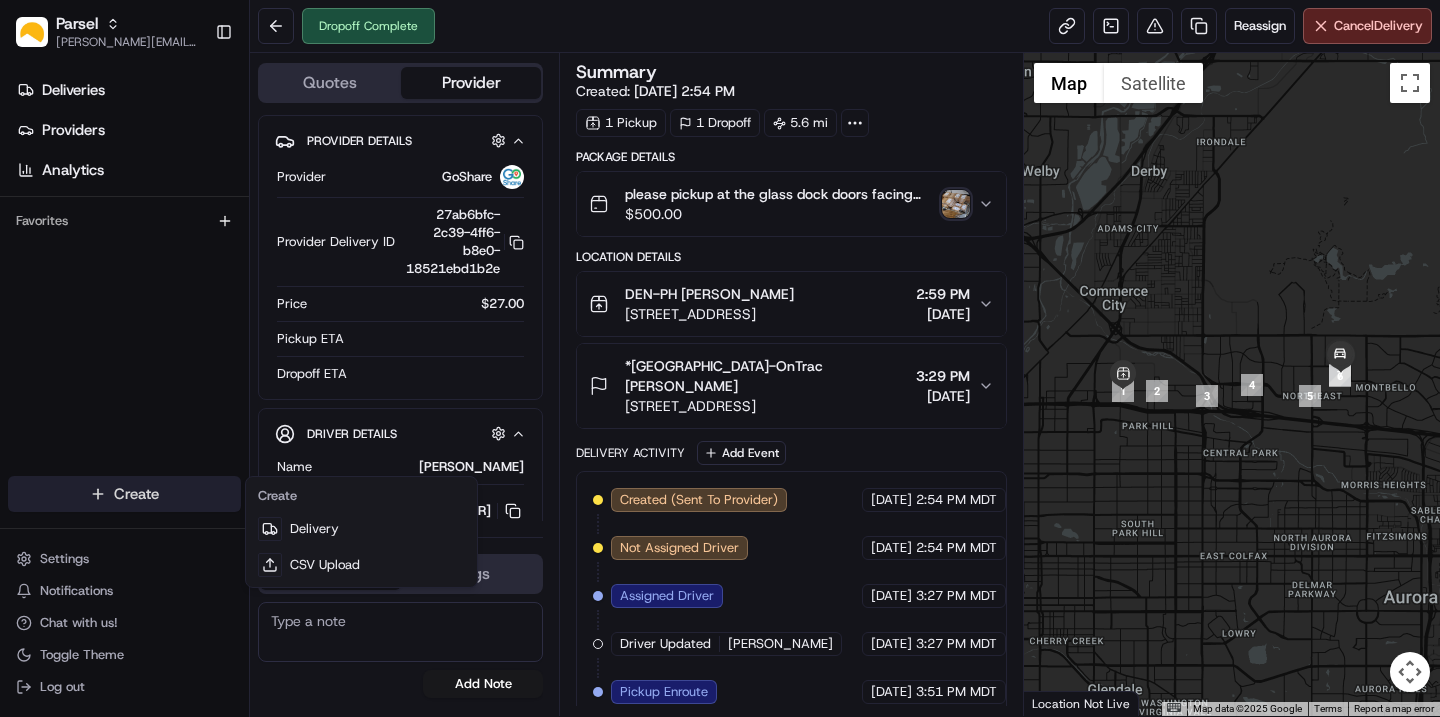click on "Parsel [EMAIL_ADDRESS][PERSON_NAME][DOMAIN_NAME] Toggle Sidebar Deliveries Providers Analytics Favorites Main Menu Members & Organization Organization Users Roles Preferences Customization Tracking Orchestration Automations Dispatch Strategy Locations Pickup Locations Dropoff Locations Billing Billing Refund Requests Integrations Notification Triggers Webhooks API Keys Request Logs Create Settings Notifications Chat with us! Toggle Theme Log out Dropoff Complete Reassign Cancel  Delivery Quotes Provider Provider Details Hidden ( 1 ) Provider GoShare   Provider Delivery ID 27ab6bfc-2c39-4ff6-b8e0-18521ebd1b2e Copy  27ab6bfc-2c39-4ff6-b8e0-18521ebd1b2e Price $27.00 Pickup ETA Dropoff ETA Driver Details Hidden ( 3 ) Name [PERSON_NAME] Phone Number [PHONE_NUMBER] Notes From Driver Tip $0.00 Type Make Model Year Color Parking Location Notes Flags [PERSON_NAME][EMAIL_ADDRESS][PERSON_NAME][DOMAIN_NAME] [PERSON_NAME][DOMAIN_NAME][EMAIL_ADDRESS][PERSON_NAME][DOMAIN_NAME] [DOMAIN_NAME][EMAIL_ADDRESS][DOMAIN_NAME] [PERSON_NAME][DOMAIN_NAME][EMAIL_ADDRESS][PERSON_NAME][DOMAIN_NAME] [PERSON_NAME][DOMAIN_NAME][EMAIL_ADDRESS][PERSON_NAME][DOMAIN_NAME] [PERSON_NAME][DOMAIN_NAME][EMAIL_ADDRESS][PERSON_NAME][DOMAIN_NAME] Add Note   1" at bounding box center [720, 358] 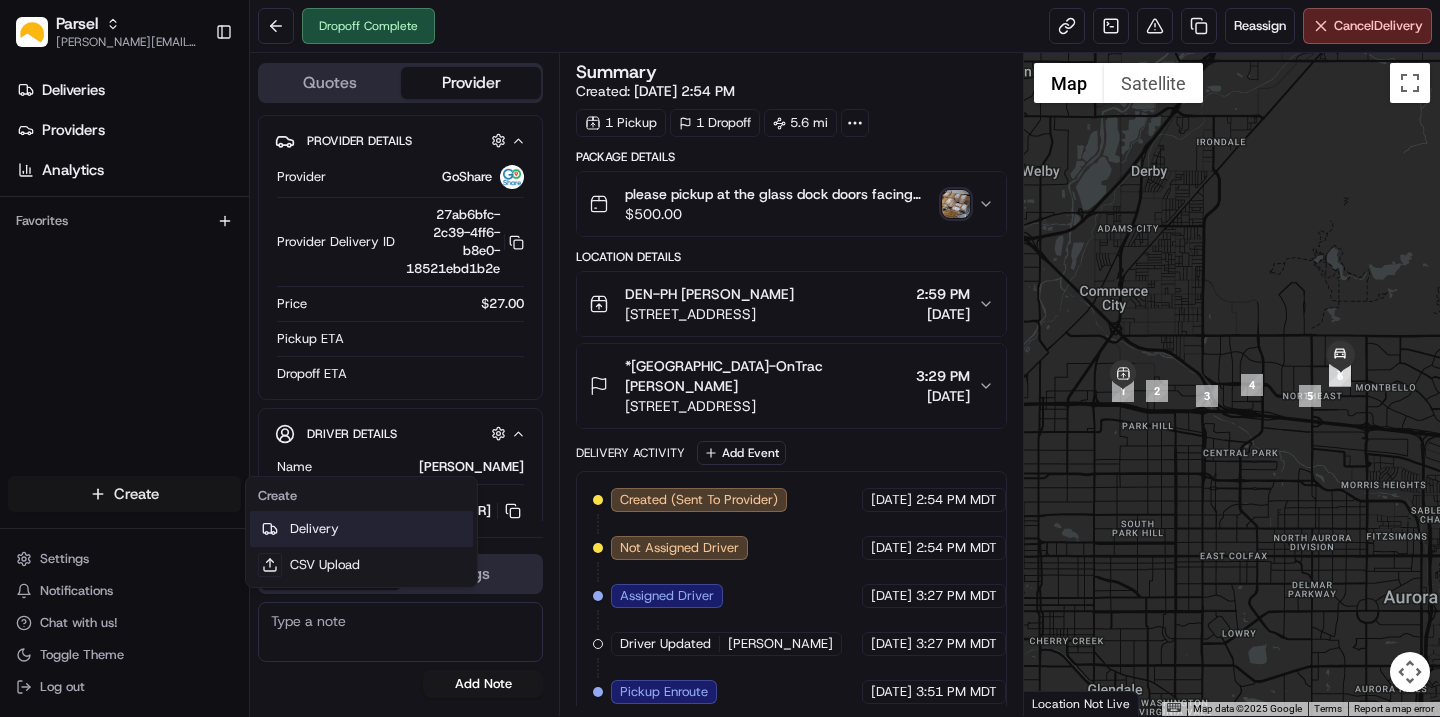 click on "Delivery" at bounding box center (361, 529) 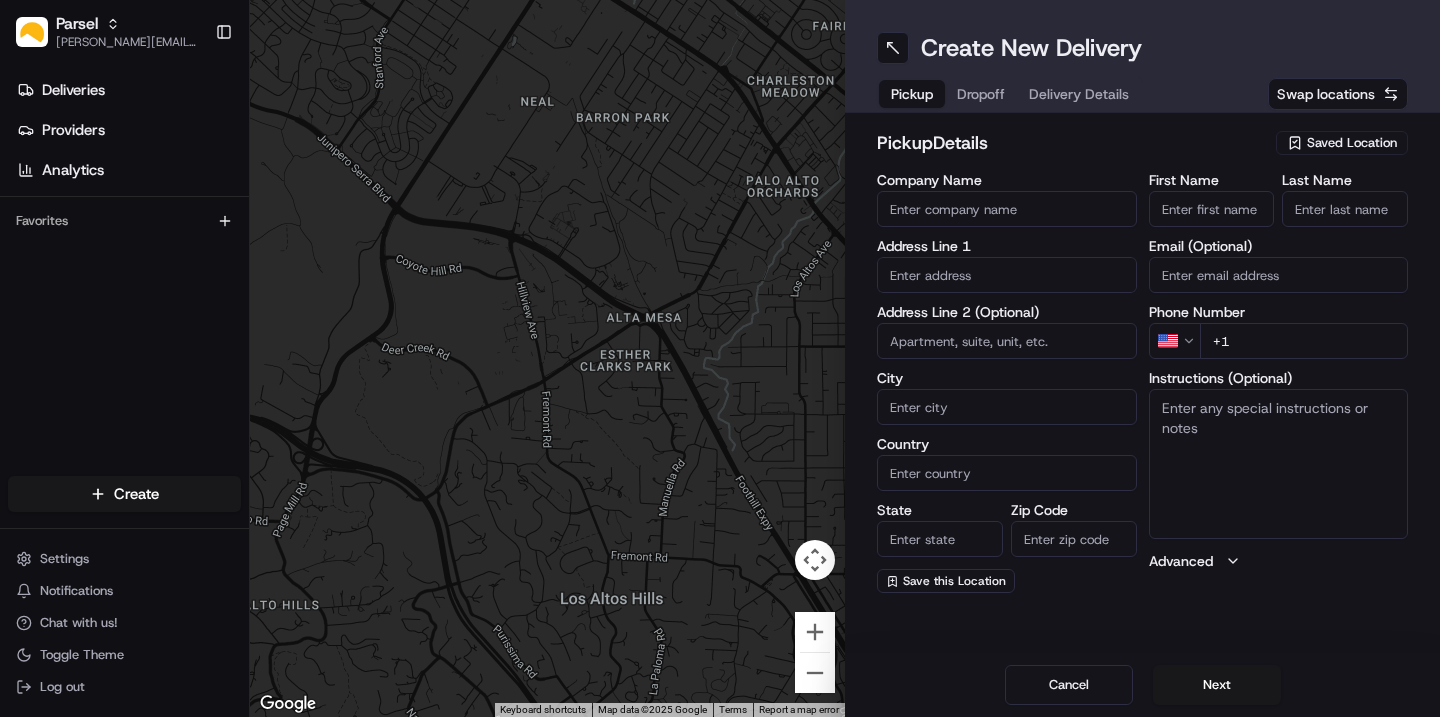 click on "Saved Location" at bounding box center (1342, 143) 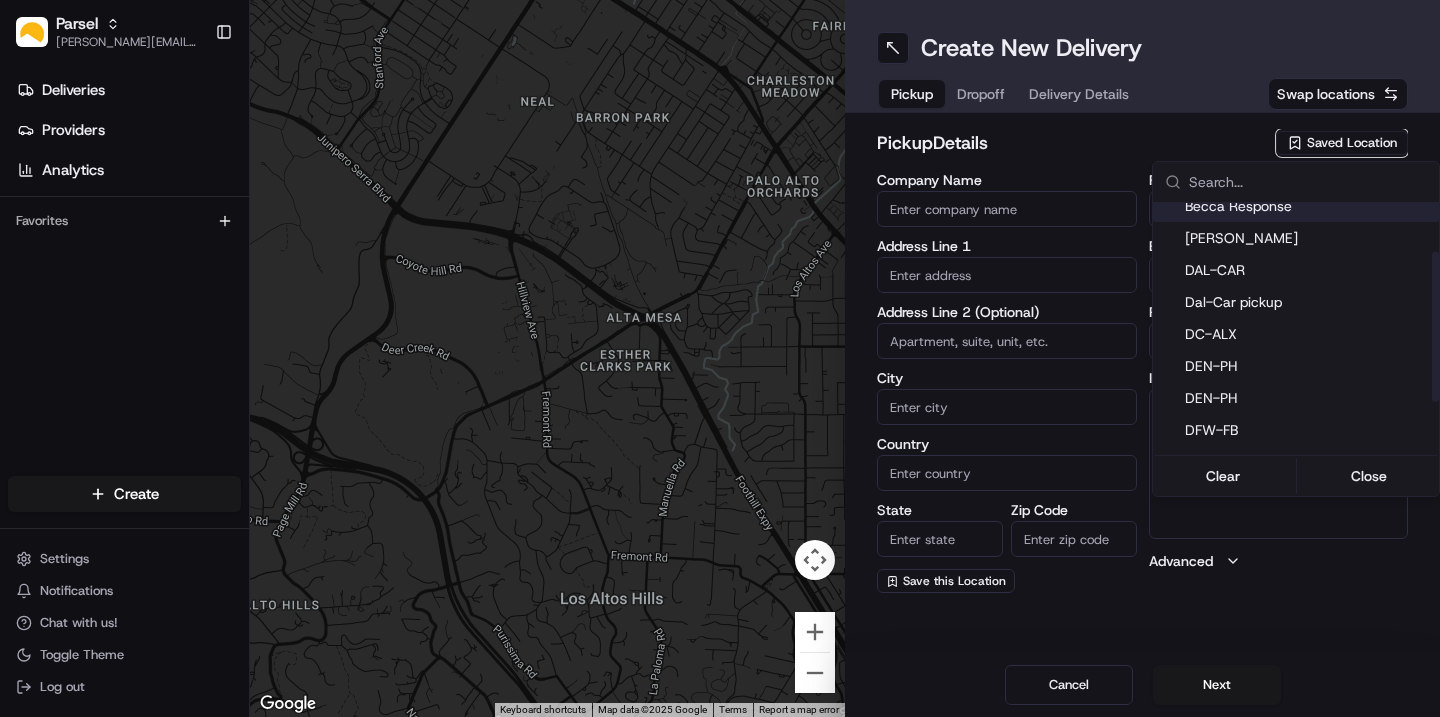 scroll, scrollTop: 81, scrollLeft: 0, axis: vertical 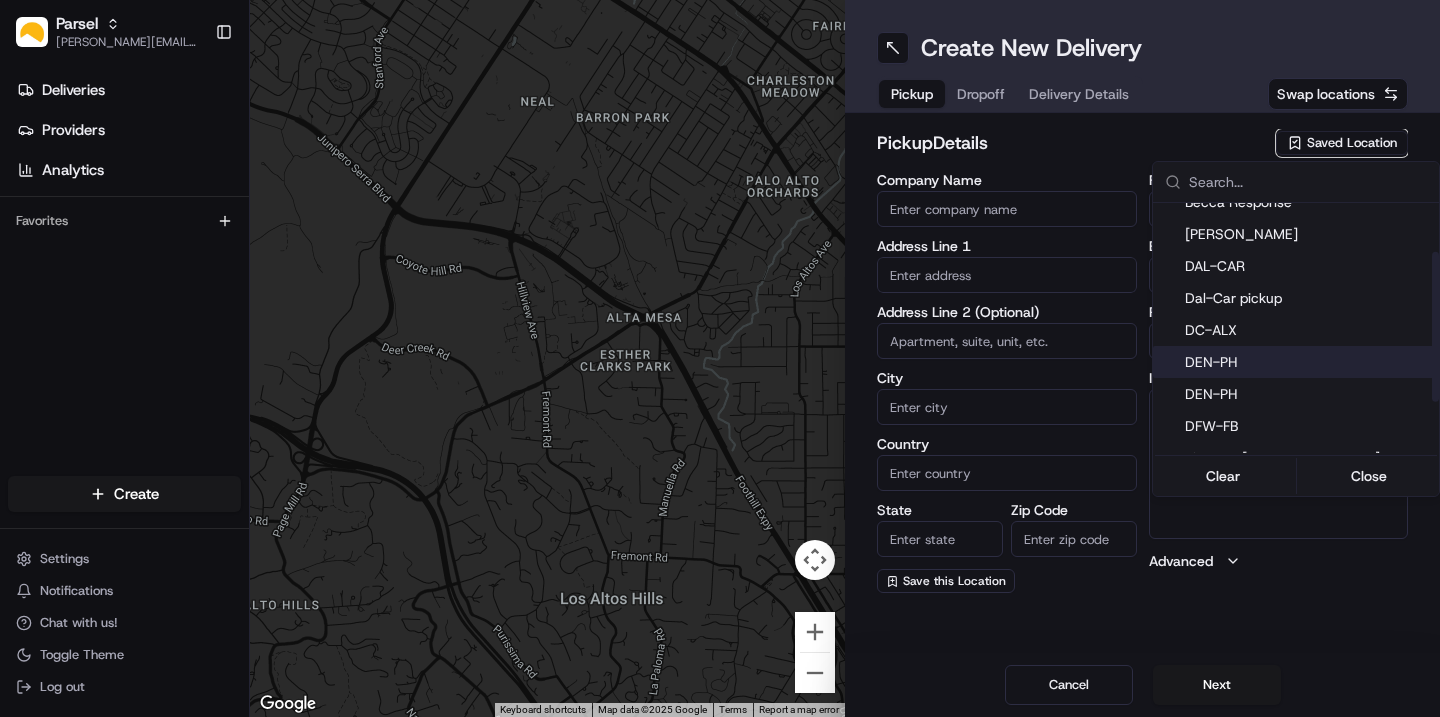 click on "DEN-PH" at bounding box center (1308, 362) 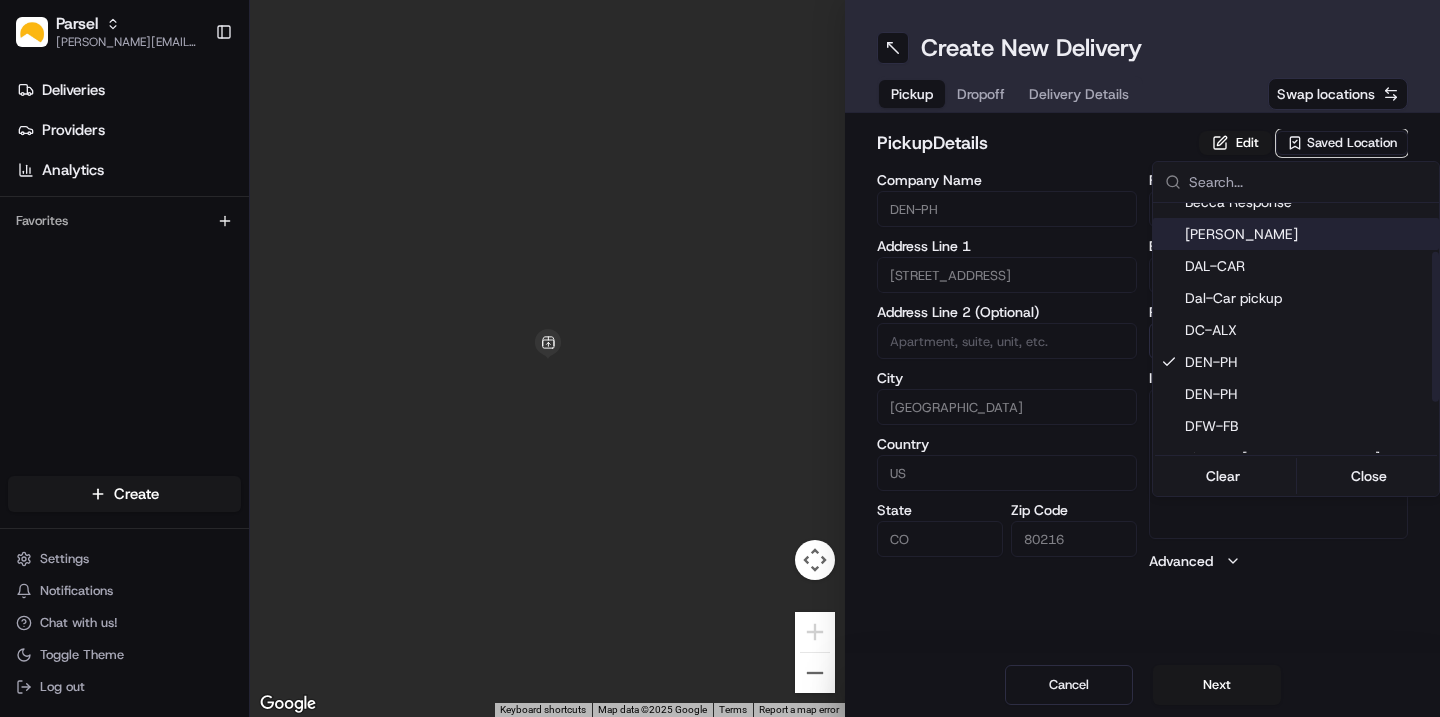 click on "Parsel [EMAIL_ADDRESS][PERSON_NAME][DOMAIN_NAME] Toggle Sidebar Deliveries Providers Analytics Favorites Main Menu Members & Organization Organization Users Roles Preferences Customization Tracking Orchestration Automations Dispatch Strategy Locations Pickup Locations Dropoff Locations Billing Billing Refund Requests Integrations Notification Triggers Webhooks API Keys Request Logs Create Settings Notifications Chat with us! Toggle Theme Log out ← Move left → Move right ↑ Move up ↓ Move down + Zoom in - Zoom out Home Jump left by 75% End Jump right by 75% Page Up Jump up by 75% Page Down Jump down by 75% Keyboard shortcuts Map Data Map data ©2025 Google Map data ©2025 Google 2 m  Click to toggle between metric and imperial units Terms Report a map error Create New Delivery Pickup Dropoff Delivery Details Swap locations pickup  Details  Edit Saved Location Company Name DEN-PH Address Line [GEOGRAPHIC_DATA][STREET_ADDRESS] Line 2 (Optional) City [GEOGRAPHIC_DATA] Country US State [US_STATE] Zip Code 80216 First Name [PERSON_NAME]" at bounding box center (720, 358) 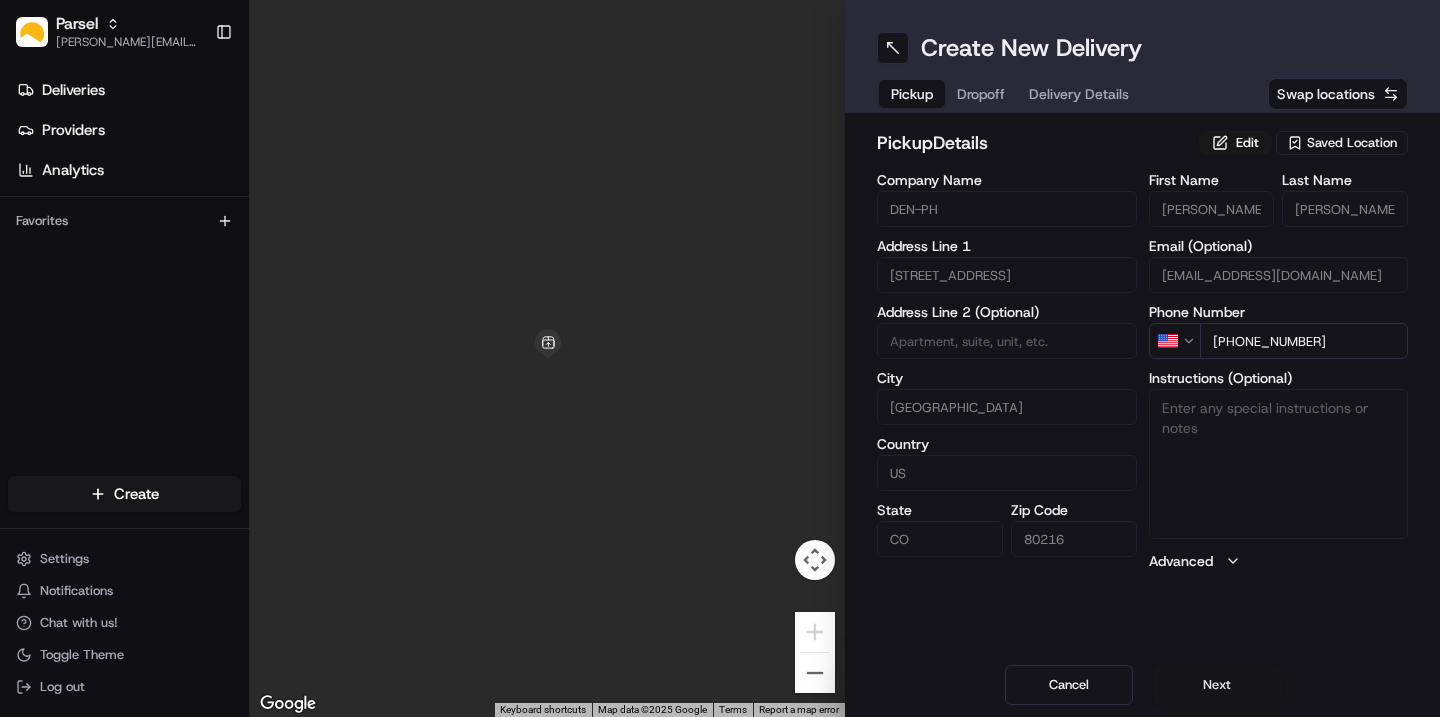 click on "Next" at bounding box center [1217, 685] 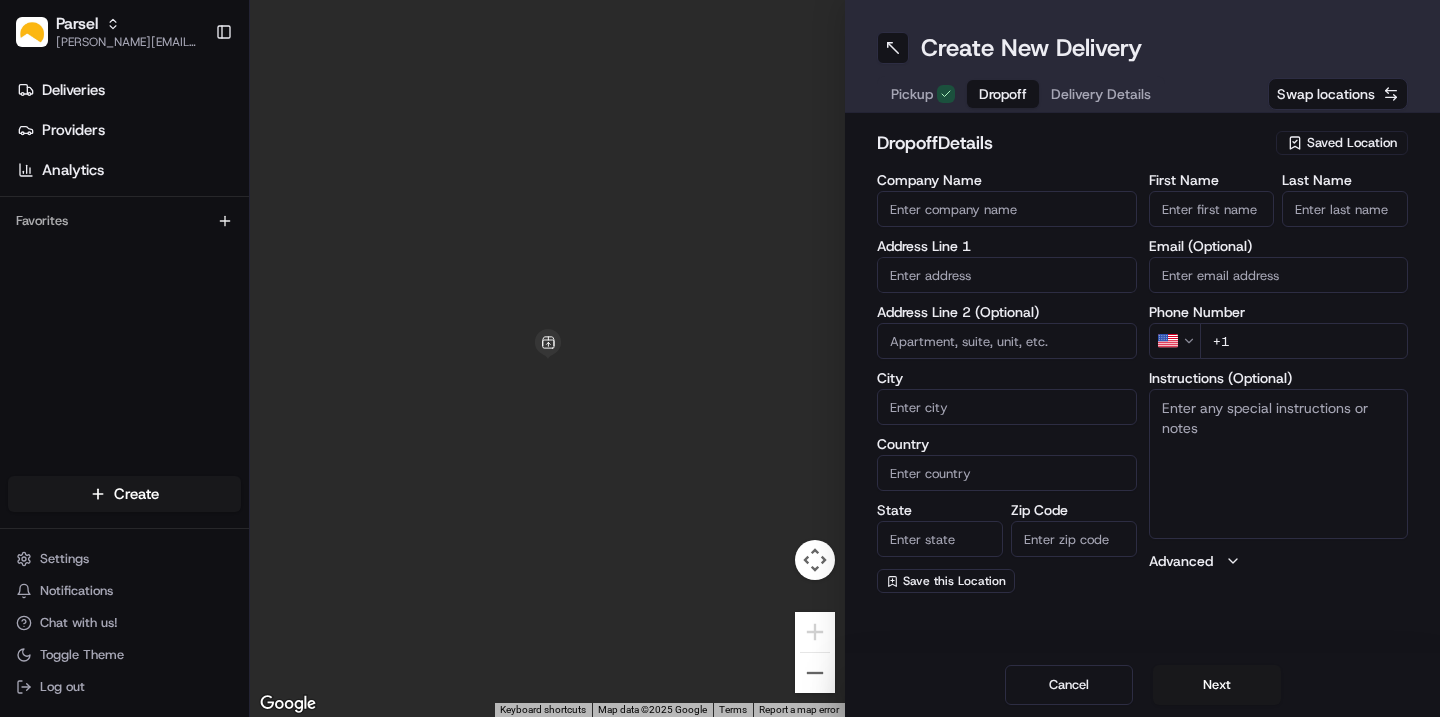 click on "Saved Location" at bounding box center [1352, 143] 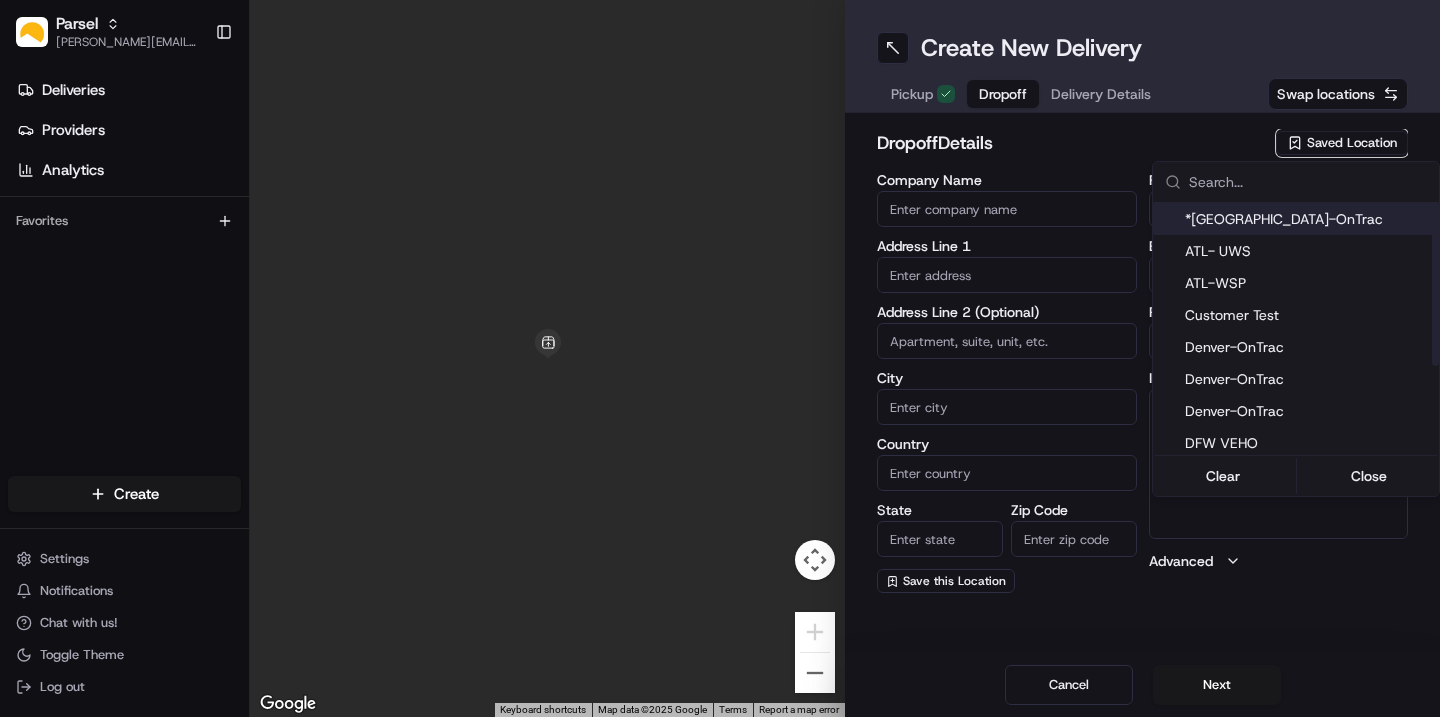 click on "*[GEOGRAPHIC_DATA]-OnTrac" at bounding box center [1308, 219] 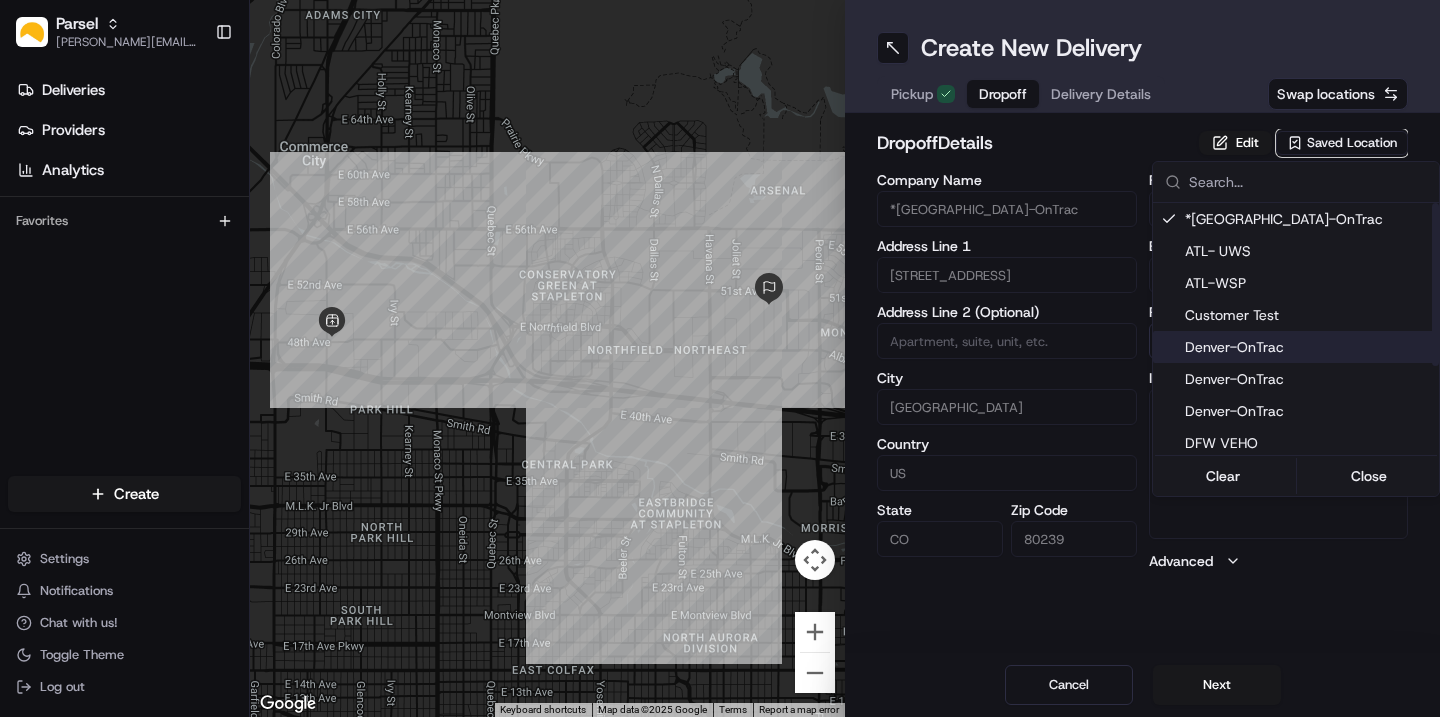 click on "Parsel [EMAIL_ADDRESS][PERSON_NAME][DOMAIN_NAME] Toggle Sidebar Deliveries Providers Analytics Favorites Main Menu Members & Organization Organization Users Roles Preferences Customization Tracking Orchestration Automations Dispatch Strategy Locations Pickup Locations Dropoff Locations Billing Billing Refund Requests Integrations Notification Triggers Webhooks API Keys Request Logs Create Settings Notifications Chat with us! Toggle Theme Log out ← Move left → Move right ↑ Move up ↓ Move down + Zoom in - Zoom out Home Jump left by 75% End Jump right by 75% Page Up Jump up by 75% Page Down Jump down by 75% Keyboard shortcuts Map Data Map data ©2025 Google Map data ©2025 Google 1 km  Click to toggle between metric and imperial units Terms Report a map error Create New Delivery Pickup Dropoff Delivery Details Swap locations dropoff  Details  Edit Saved Location Company Name *[GEOGRAPHIC_DATA]-OnTrac Address Line 1 [STREET_ADDRESS][GEOGRAPHIC_DATA] Line 2 (Optional) City [GEOGRAPHIC_DATA] Country US State [US_STATE] Zip Code 80239 First Name Bri" at bounding box center (720, 358) 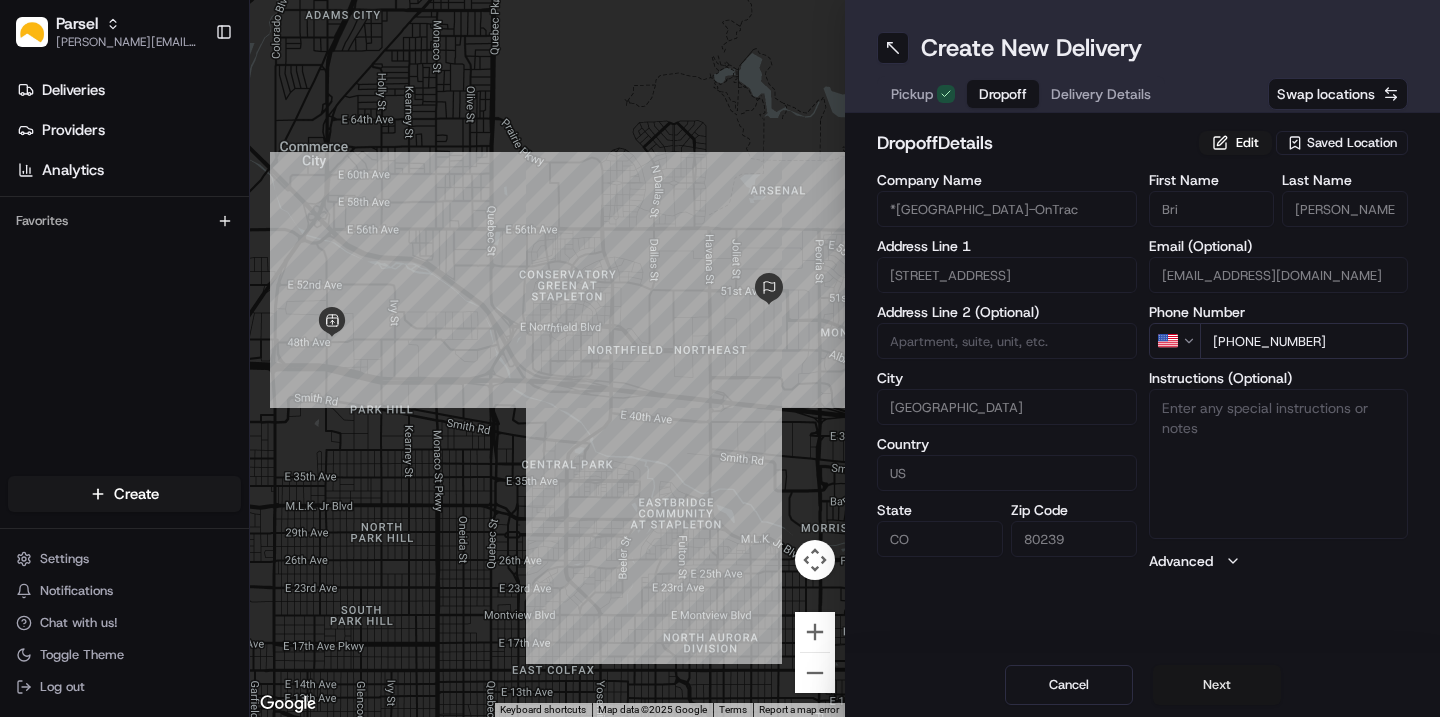 click on "Next" at bounding box center [1217, 685] 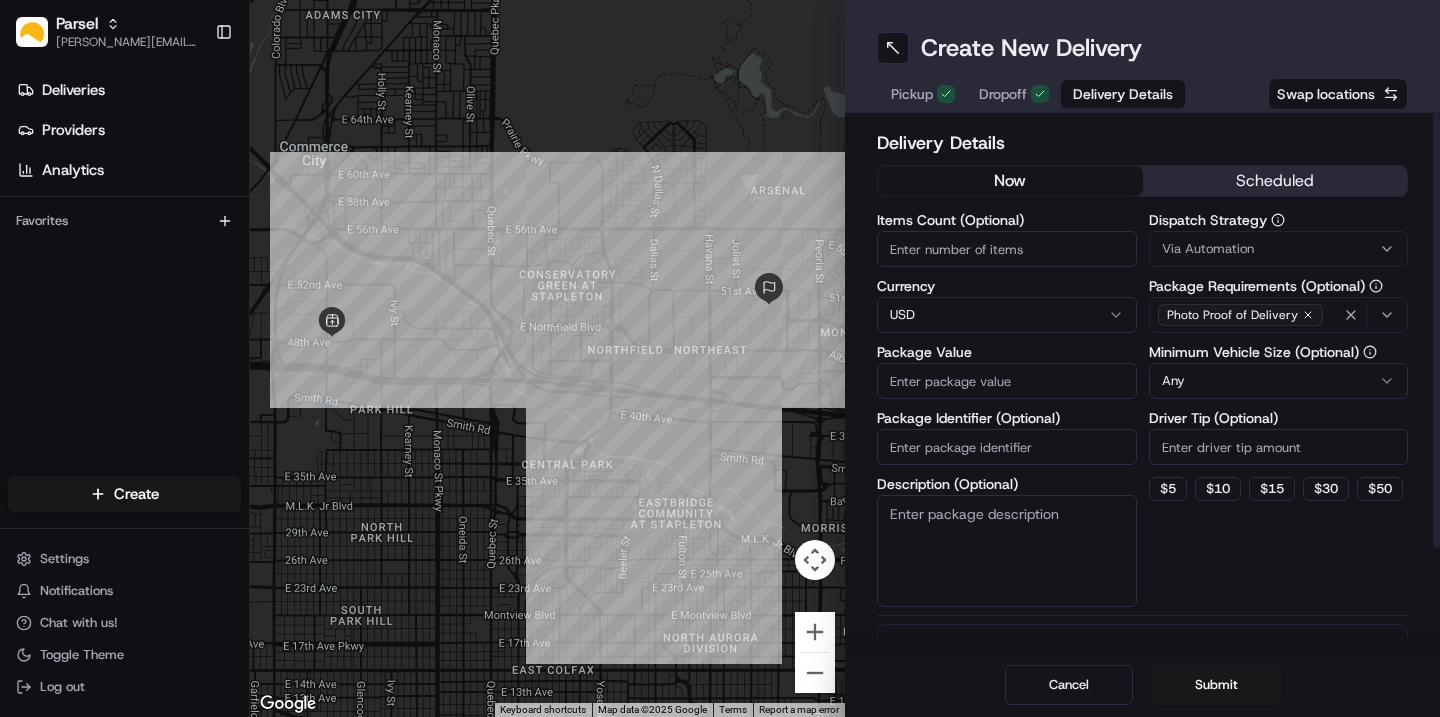 click on "Description (Optional)" at bounding box center [1007, 551] 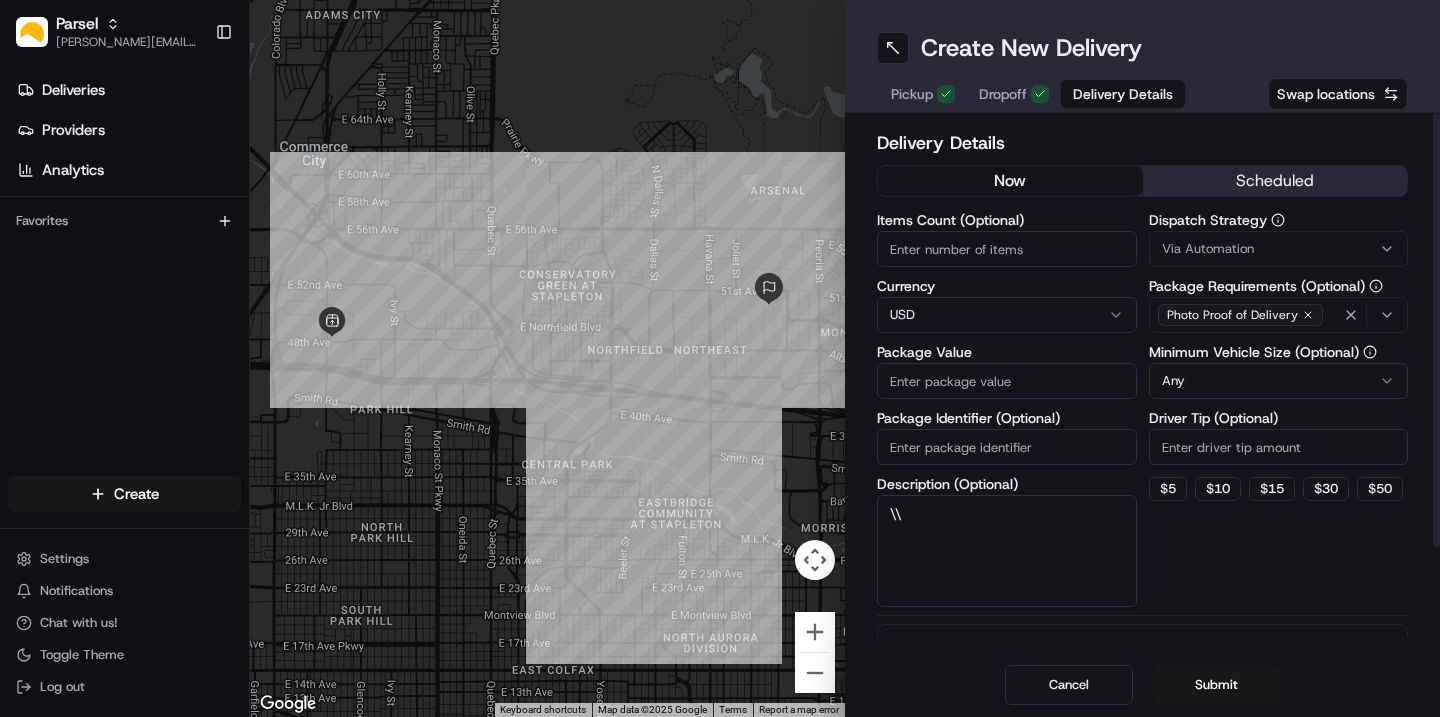 type on "\" 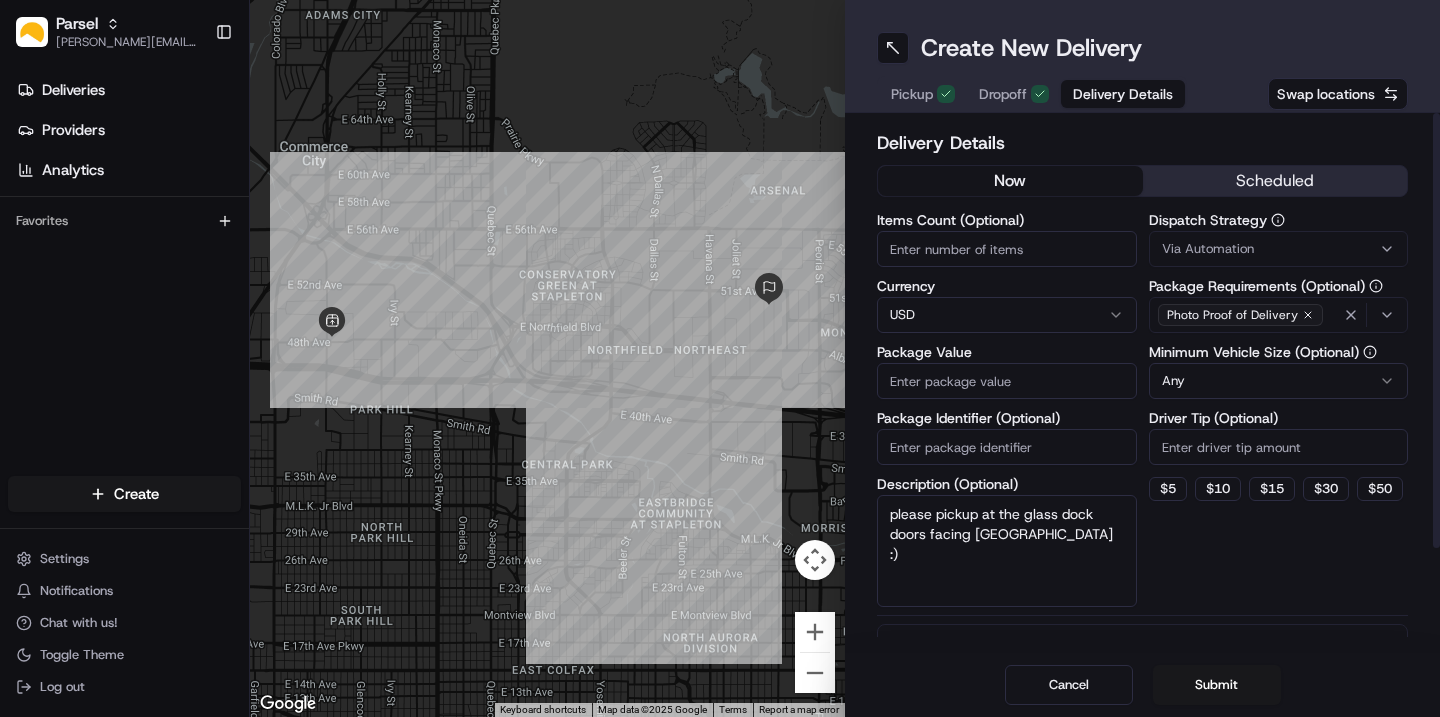 type on "please pickup at the glass dock doors facing [GEOGRAPHIC_DATA] :)" 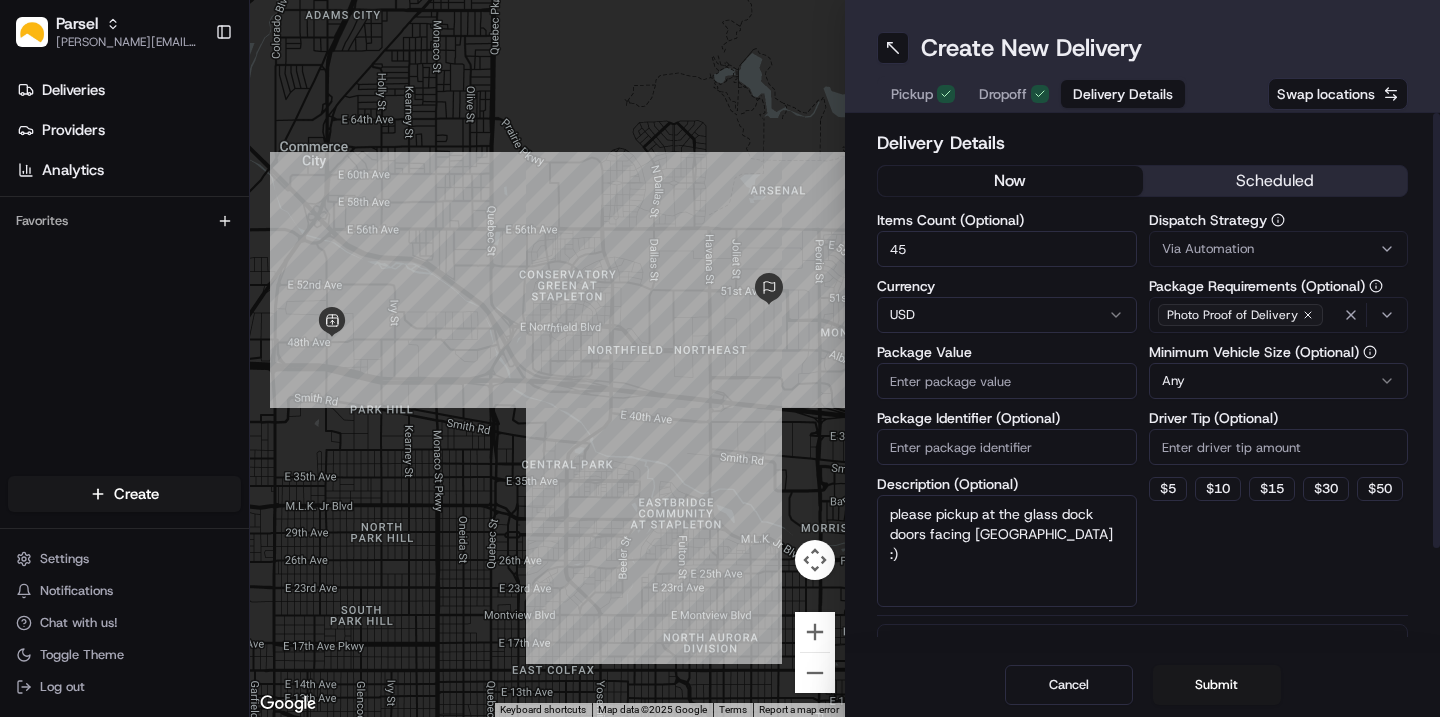type on "45" 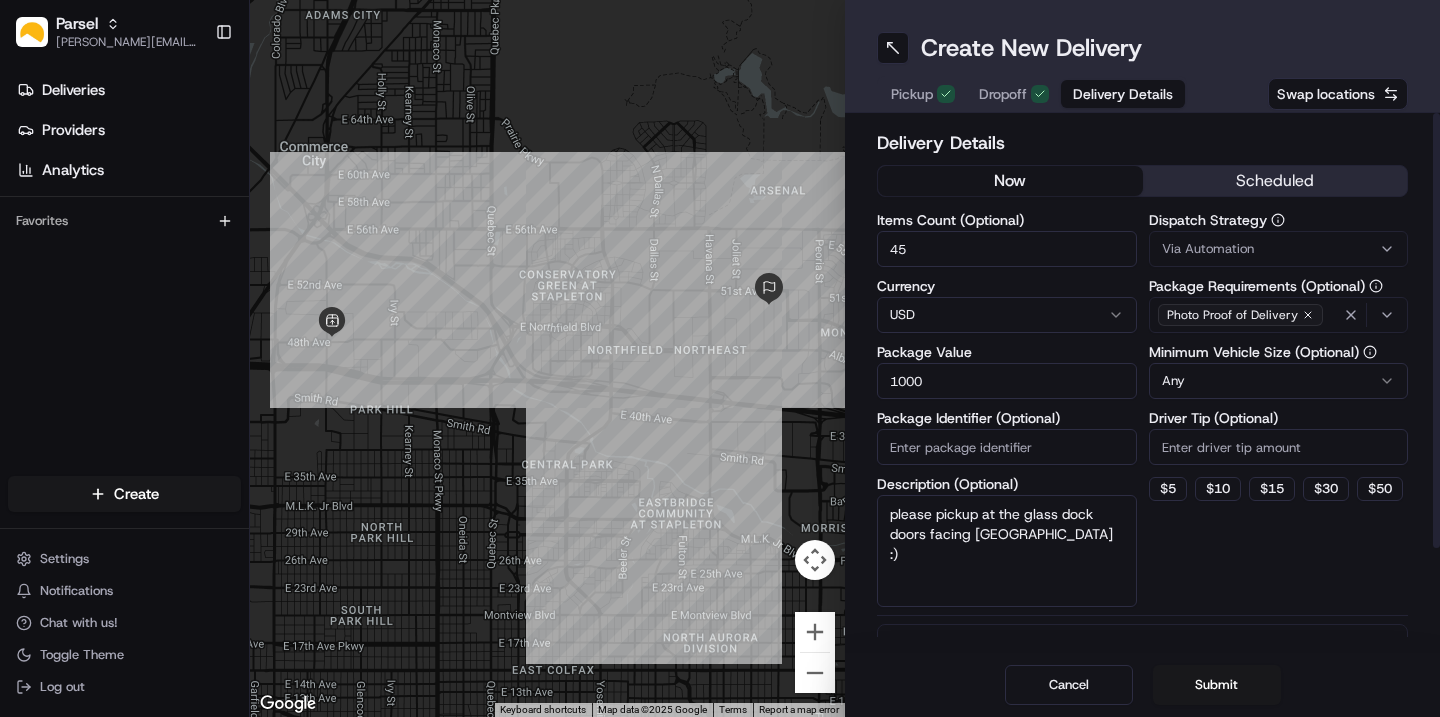 type on "1000" 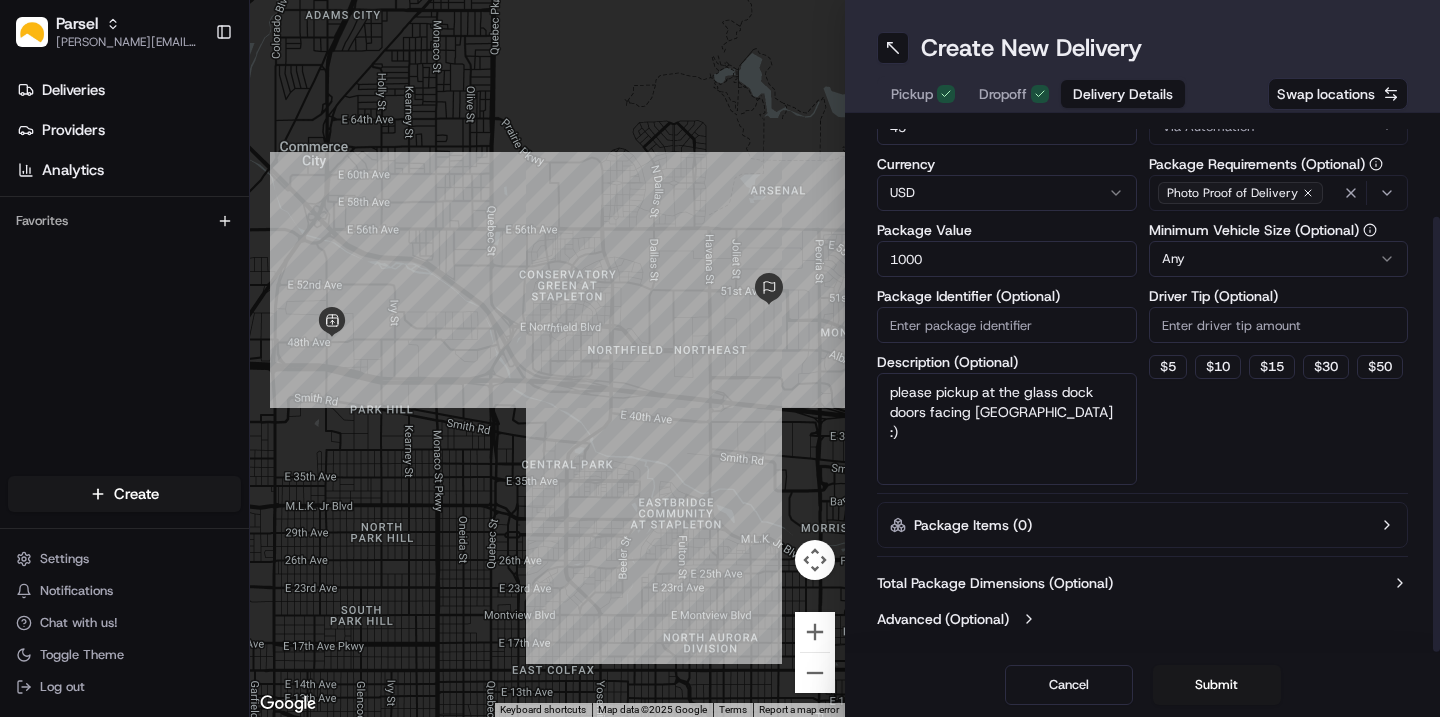 scroll, scrollTop: 0, scrollLeft: 0, axis: both 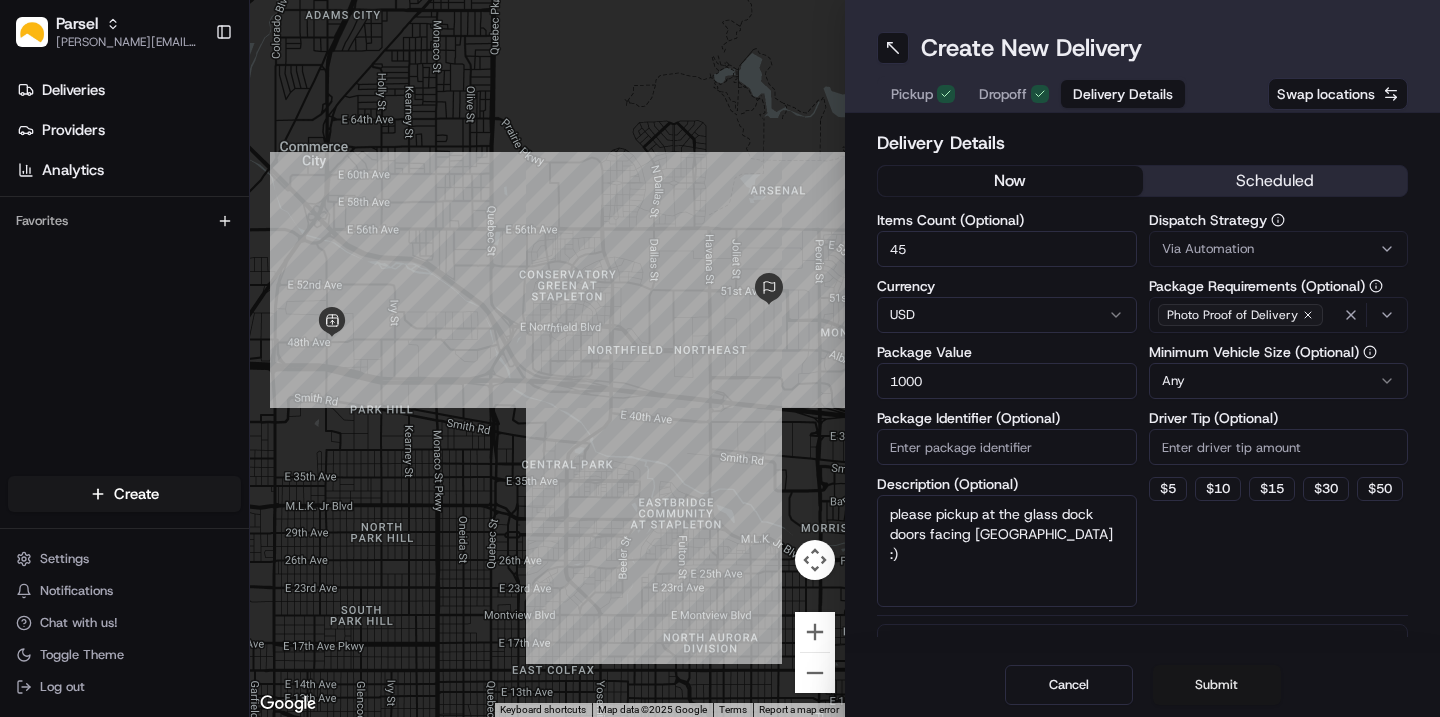 click on "Submit" at bounding box center [1217, 685] 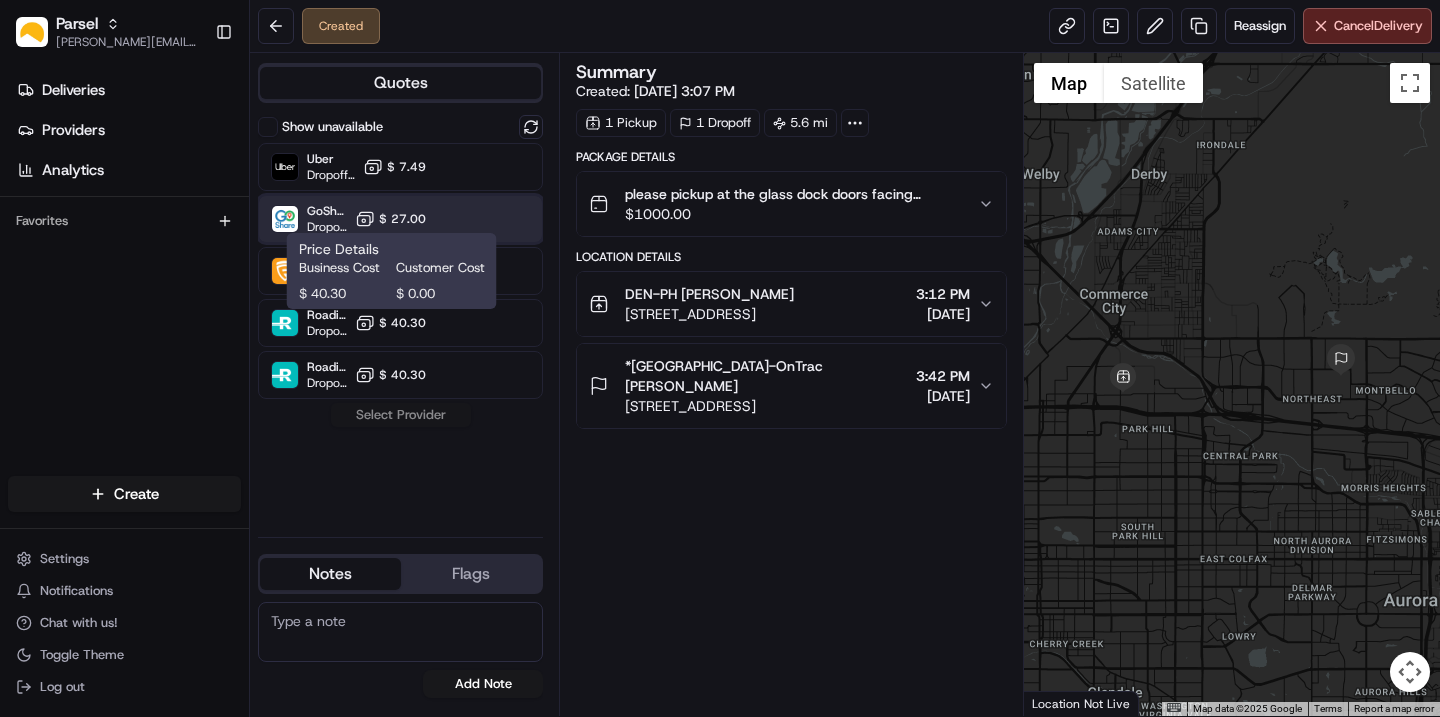 click on "GoShare Dropoff ETA   - $   27.00" at bounding box center [400, 219] 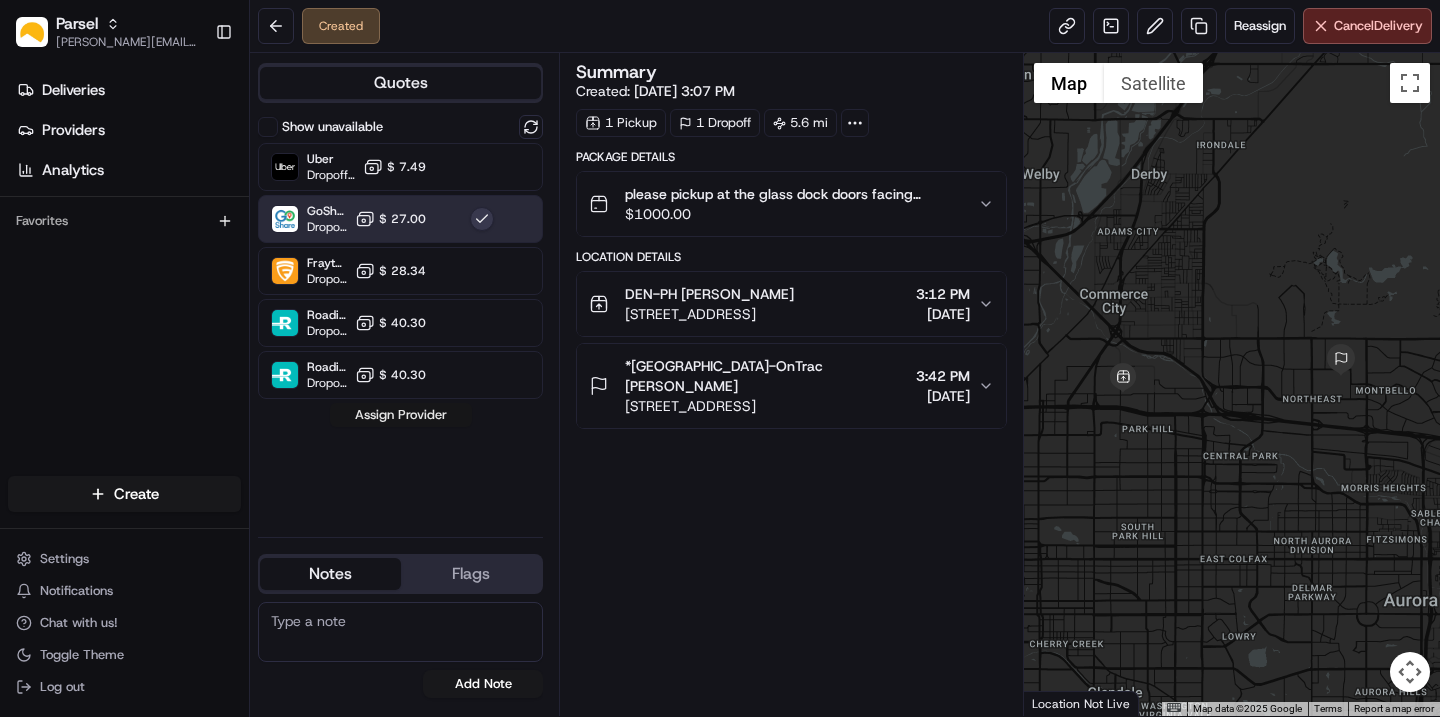 click on "Assign Provider" at bounding box center [401, 415] 